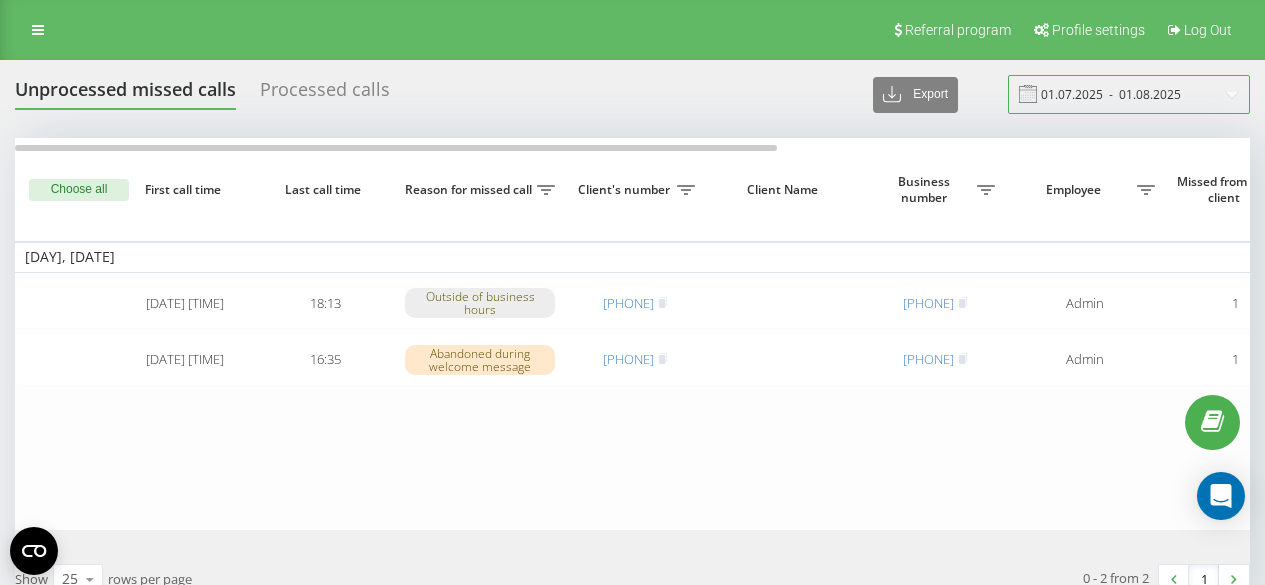 click on "01.07.2025  -  01.08.2025" at bounding box center (1129, 94) 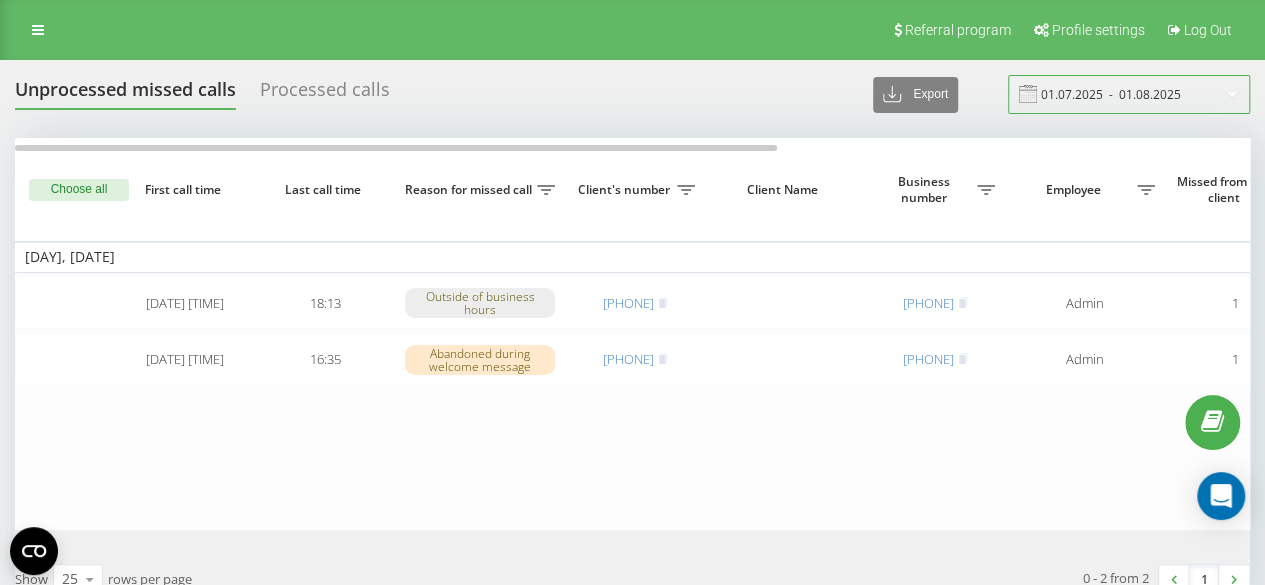 scroll, scrollTop: 0, scrollLeft: 0, axis: both 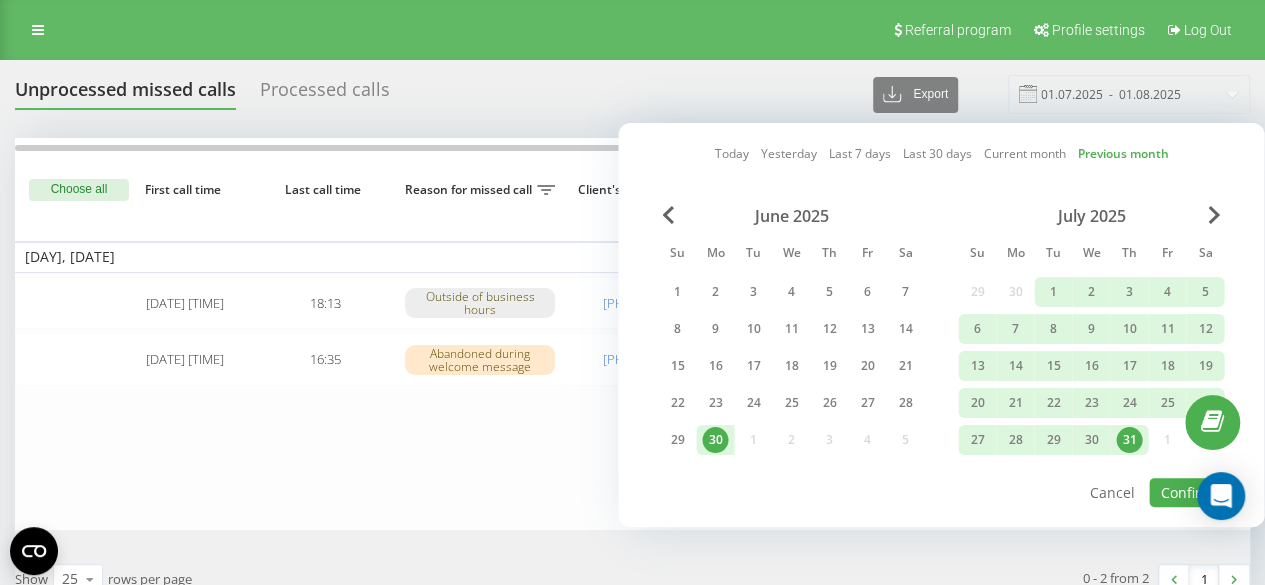 click on "July 2025" at bounding box center [1091, 216] 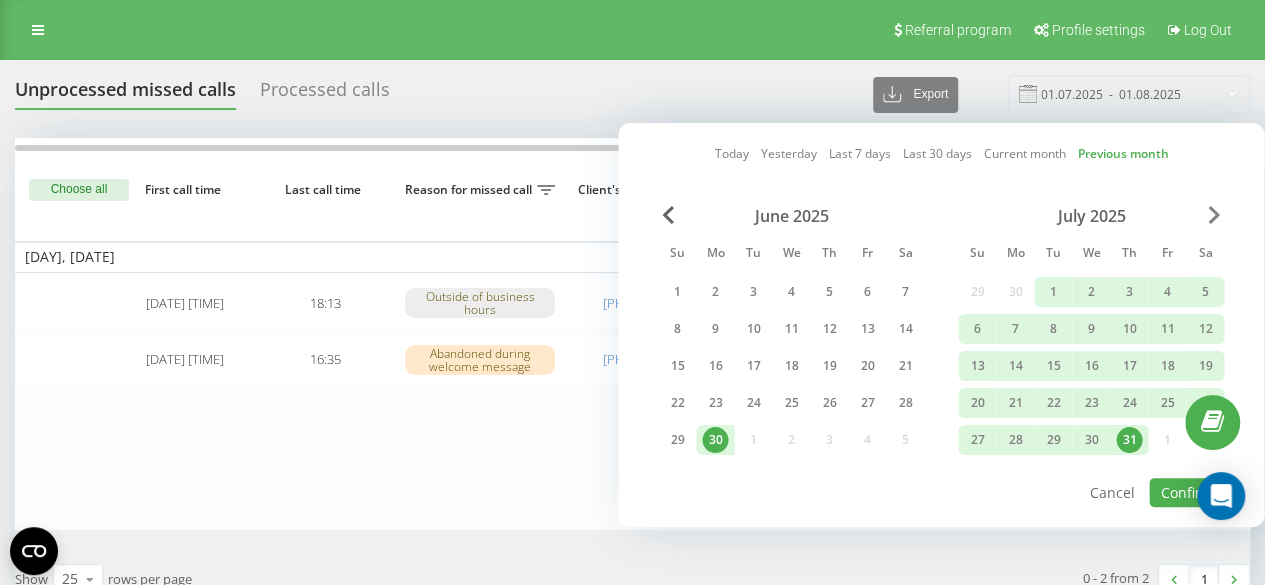 click at bounding box center [1214, 215] 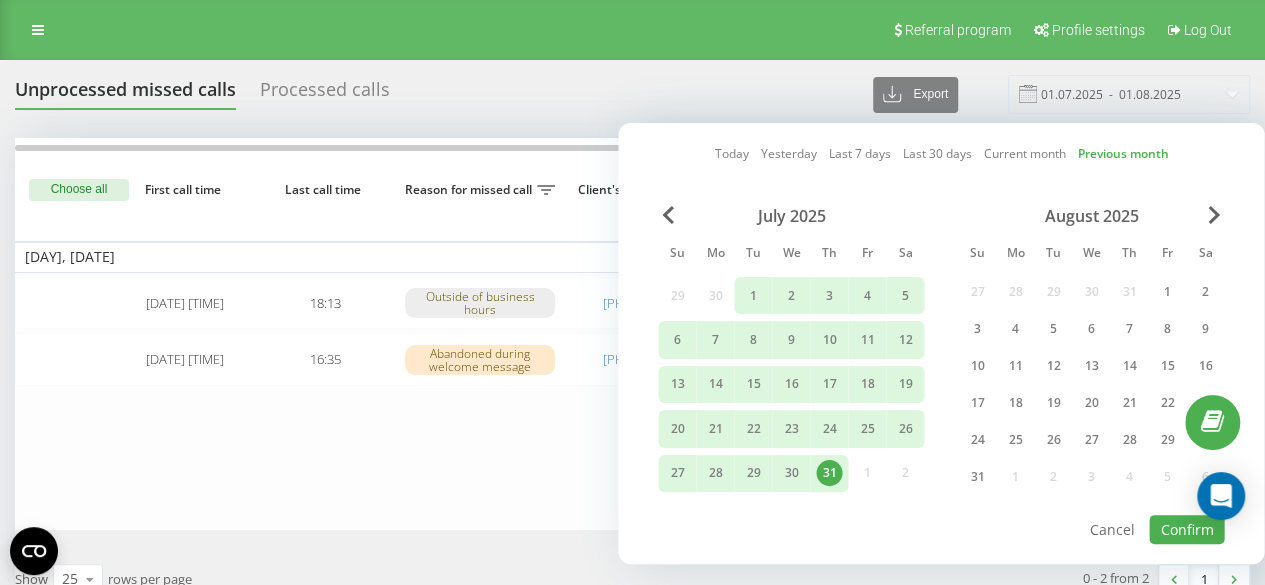 drag, startPoint x: 1162, startPoint y: 289, endPoint x: 1100, endPoint y: 310, distance: 65.459915 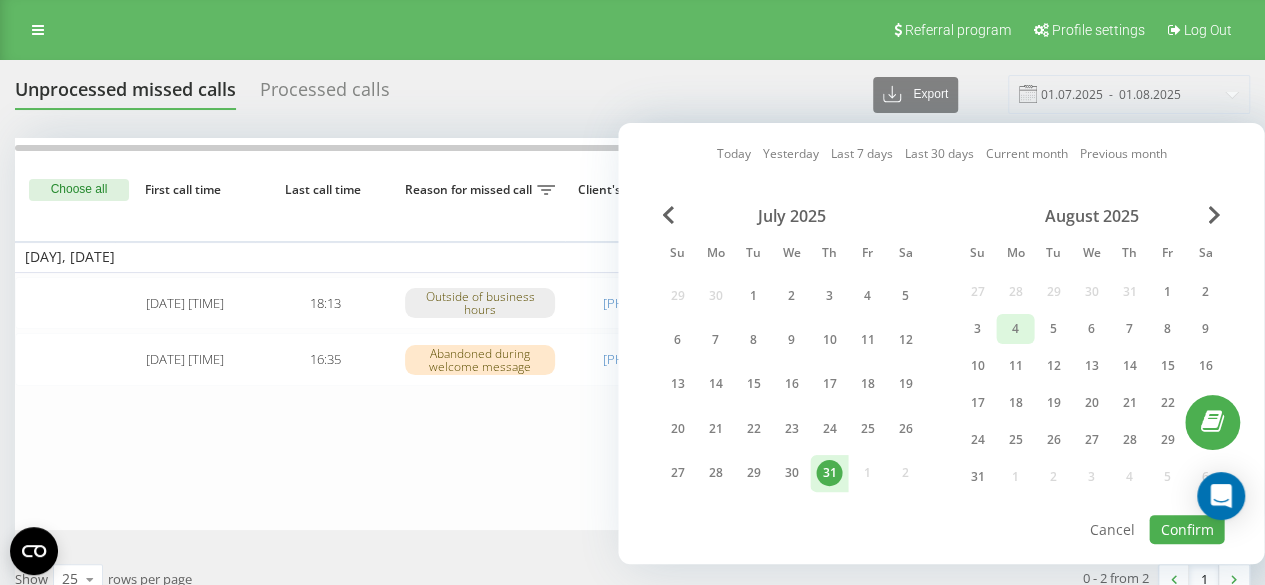 click on "4" at bounding box center (1015, 329) 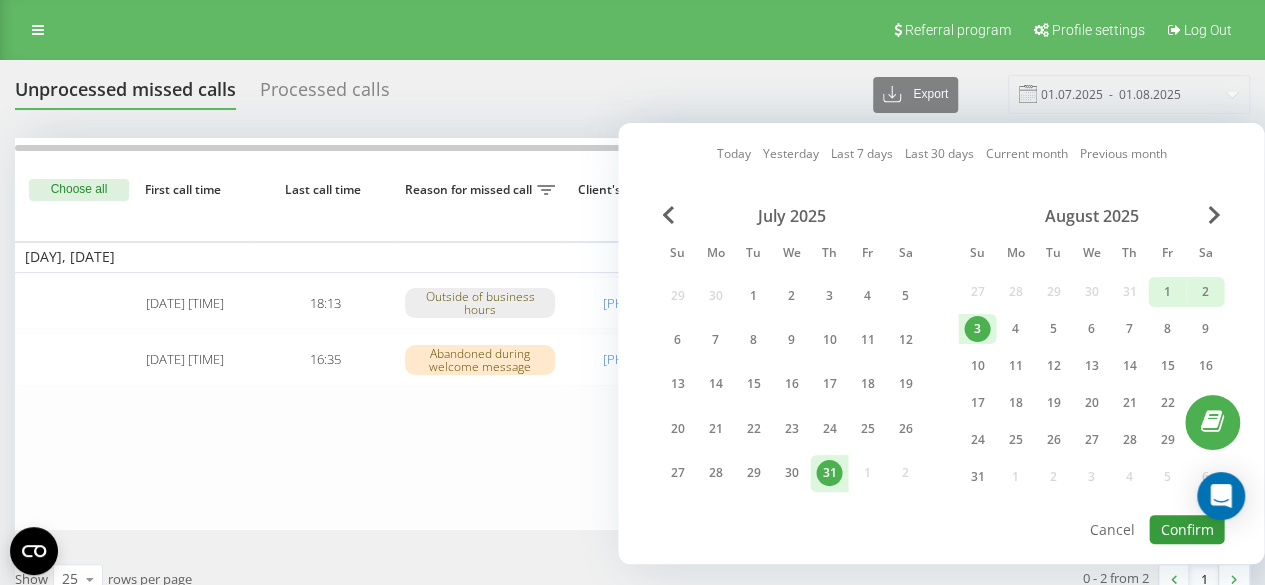 click on "Confirm" at bounding box center [1186, 529] 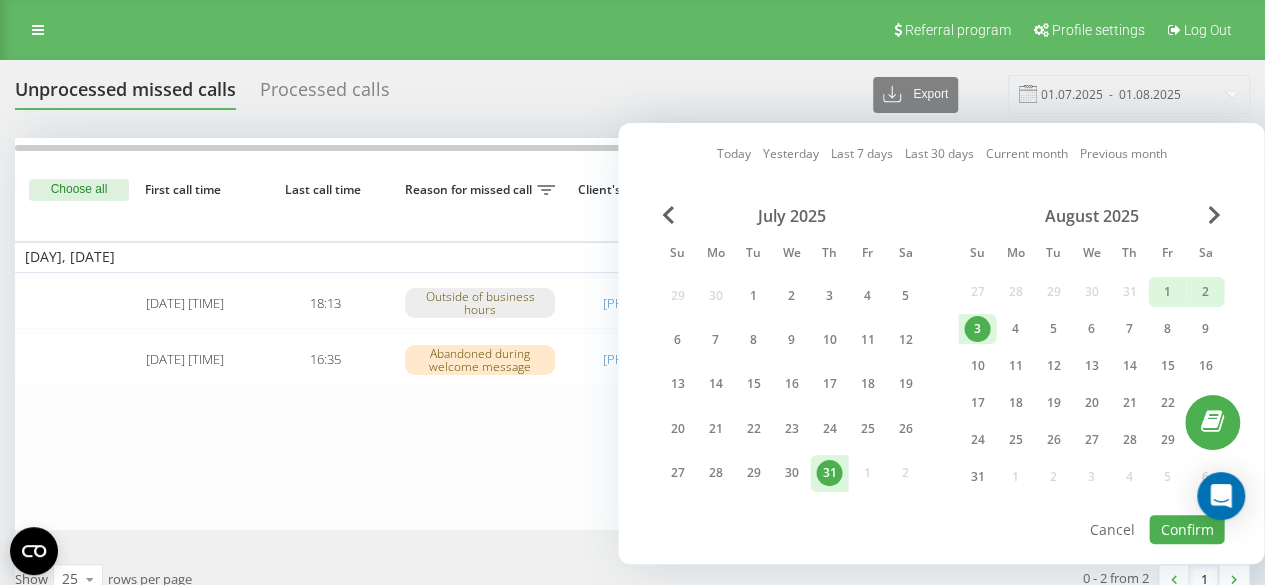 type on "[DATE]  -  [DATE]" 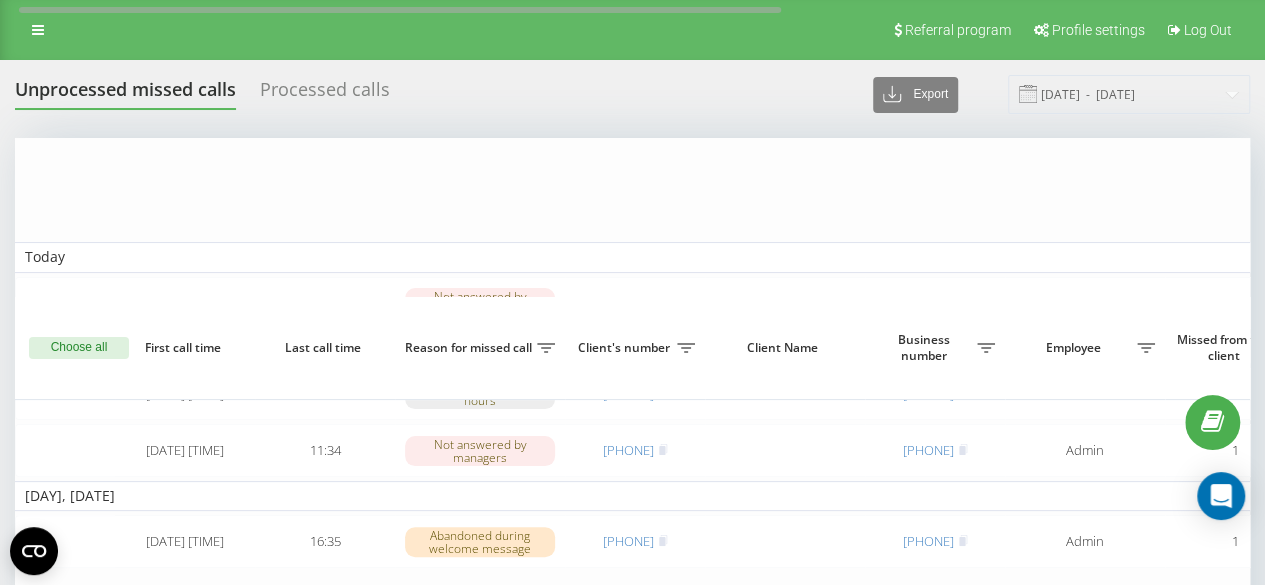scroll, scrollTop: 308, scrollLeft: 0, axis: vertical 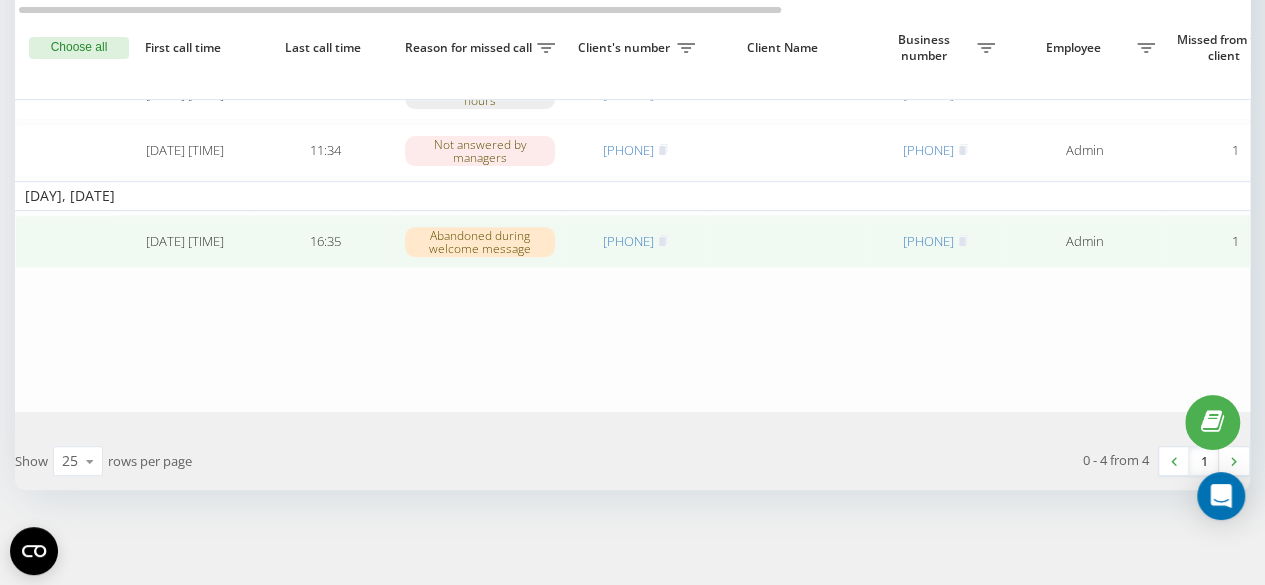 drag, startPoint x: 676, startPoint y: 258, endPoint x: 593, endPoint y: 263, distance: 83.15047 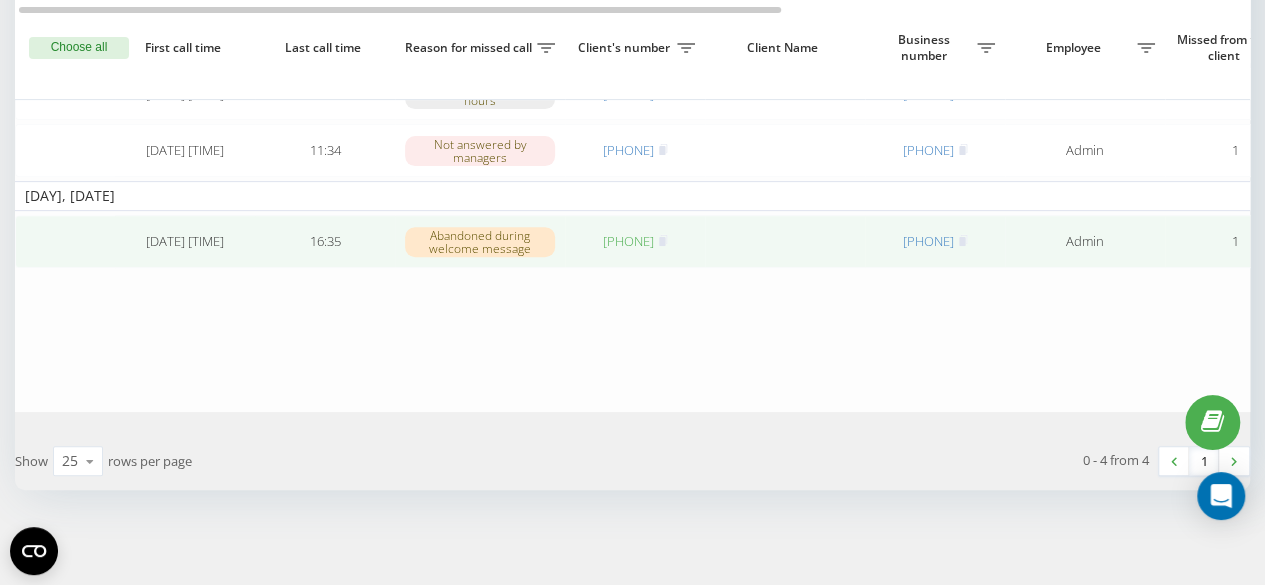 copy on "[PHONE]" 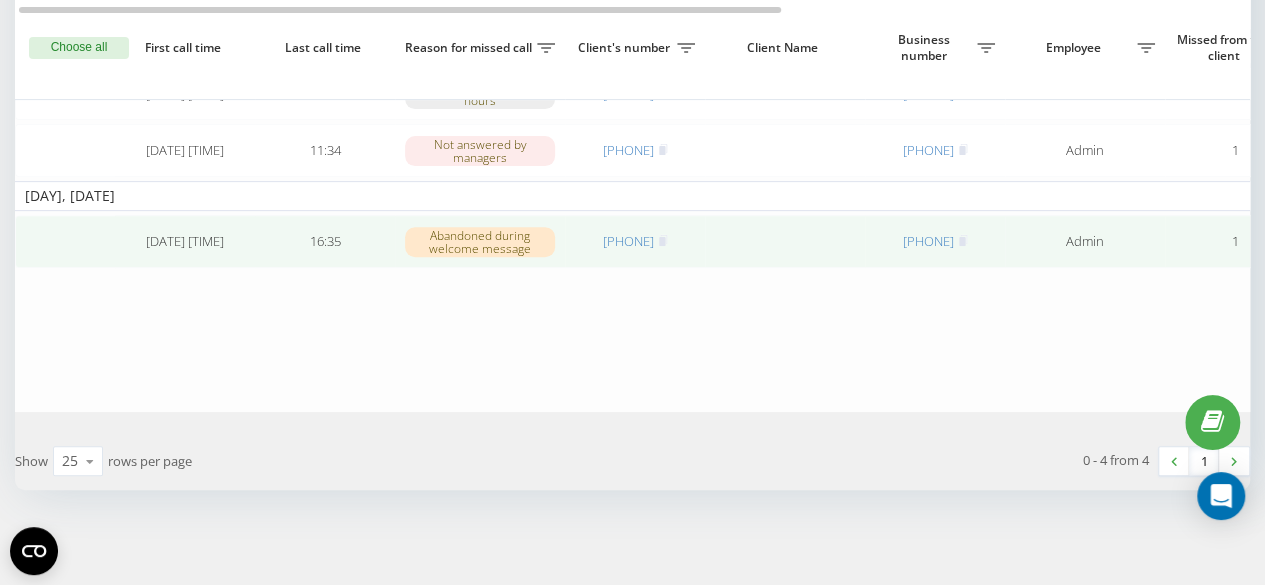 copy on "[PHONE]" 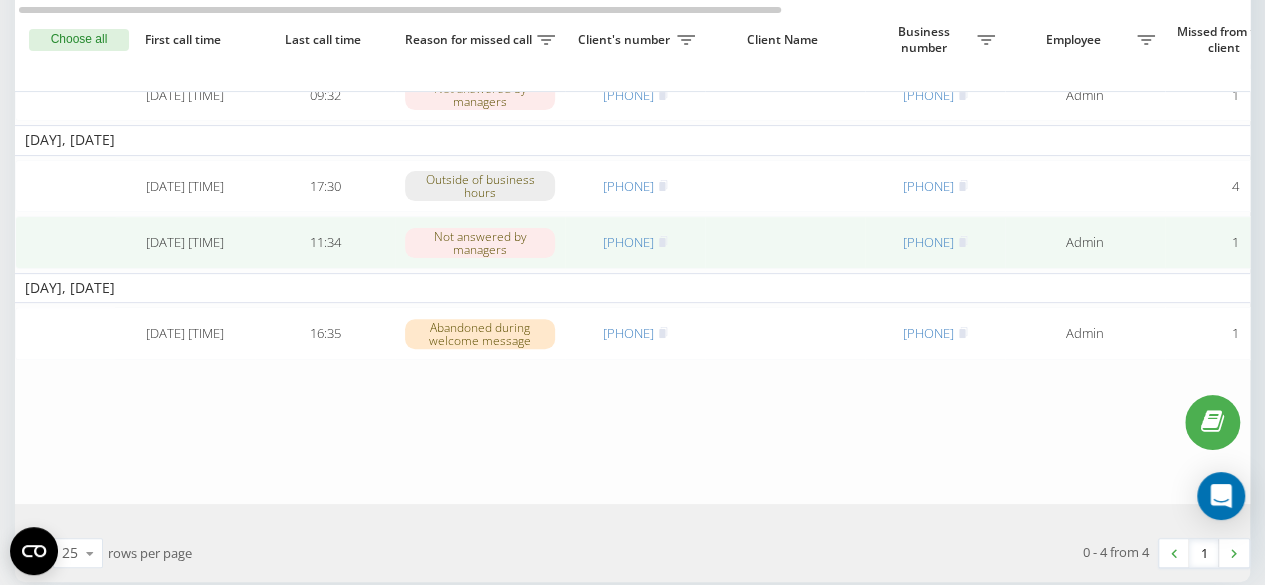 scroll, scrollTop: 208, scrollLeft: 0, axis: vertical 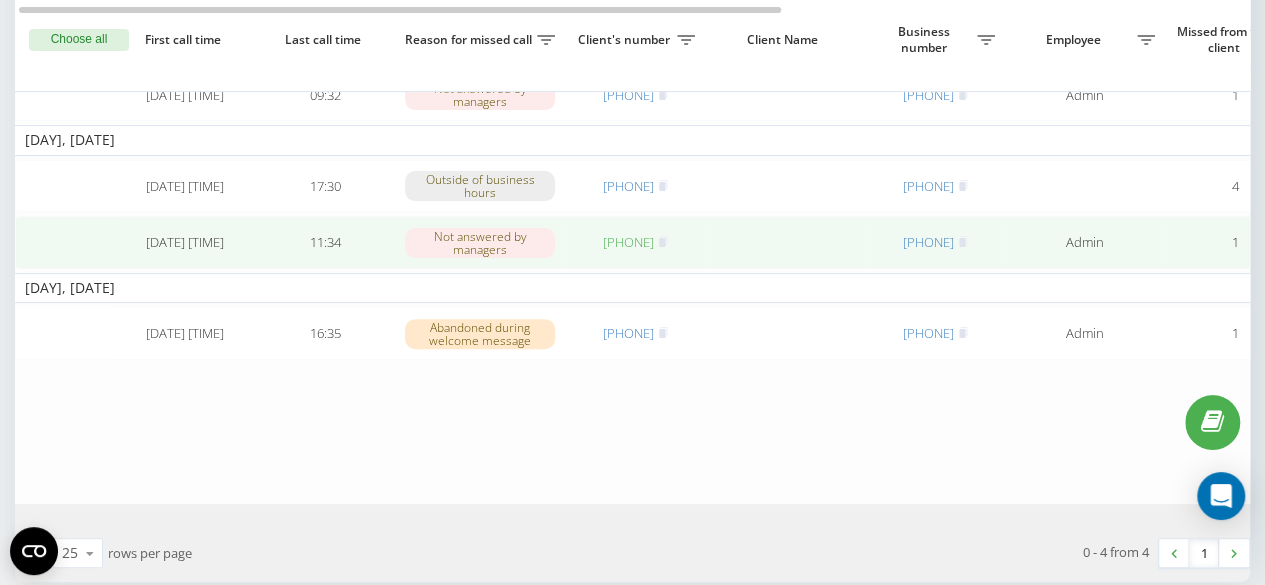 drag, startPoint x: 688, startPoint y: 249, endPoint x: 594, endPoint y: 256, distance: 94.26028 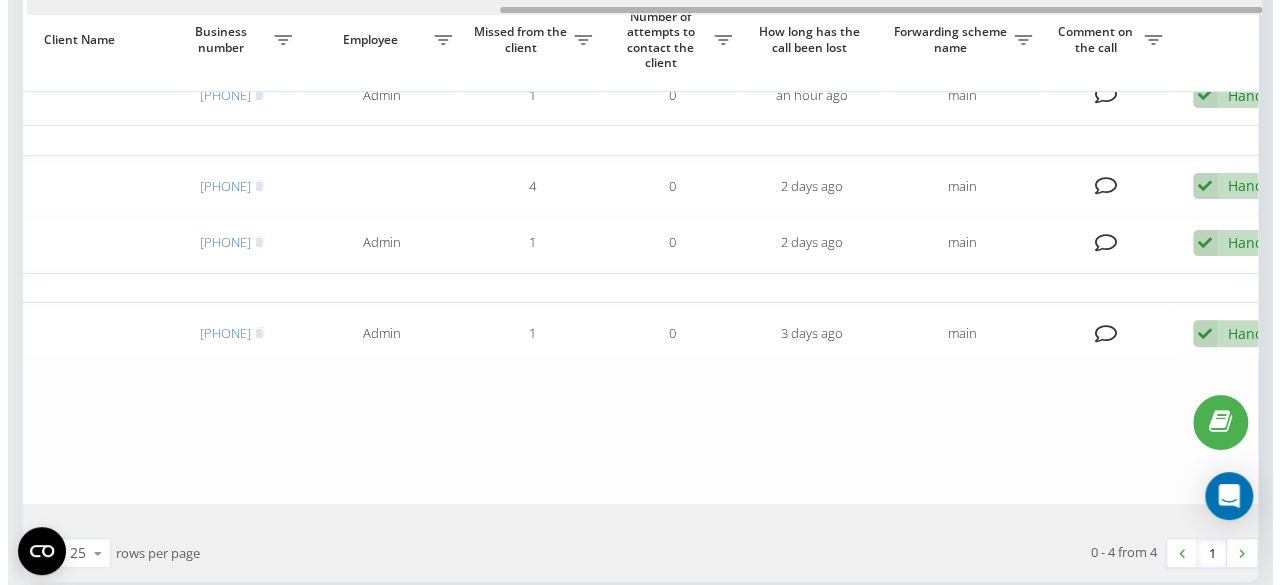scroll, scrollTop: 0, scrollLeft: 765, axis: horizontal 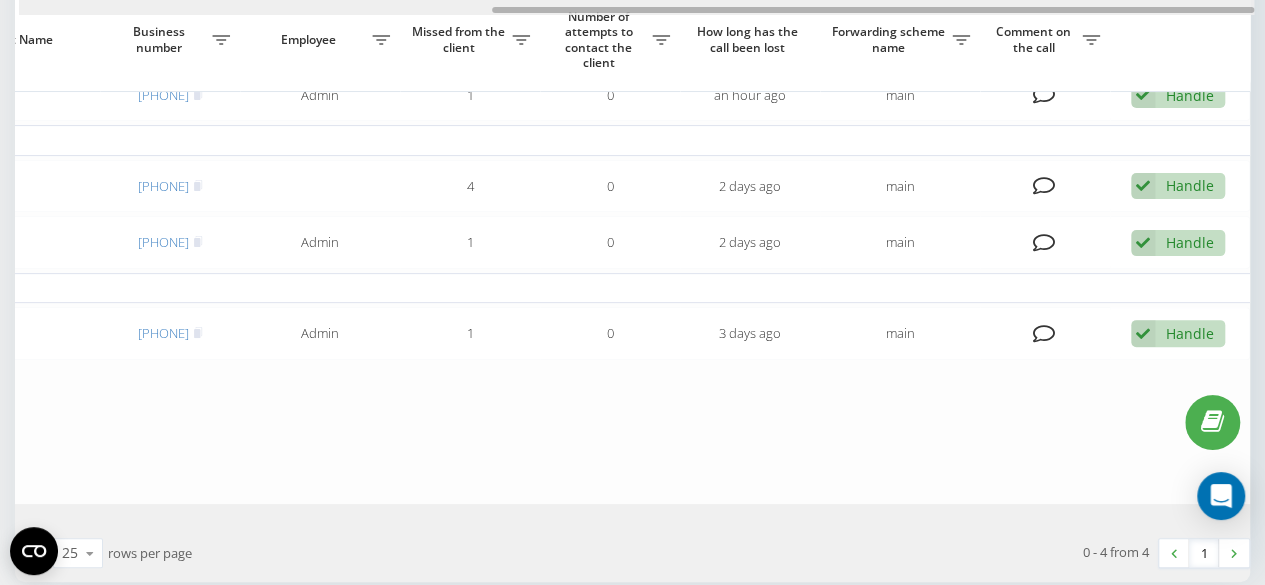 drag, startPoint x: 474, startPoint y: 11, endPoint x: 926, endPoint y: 139, distance: 469.7744 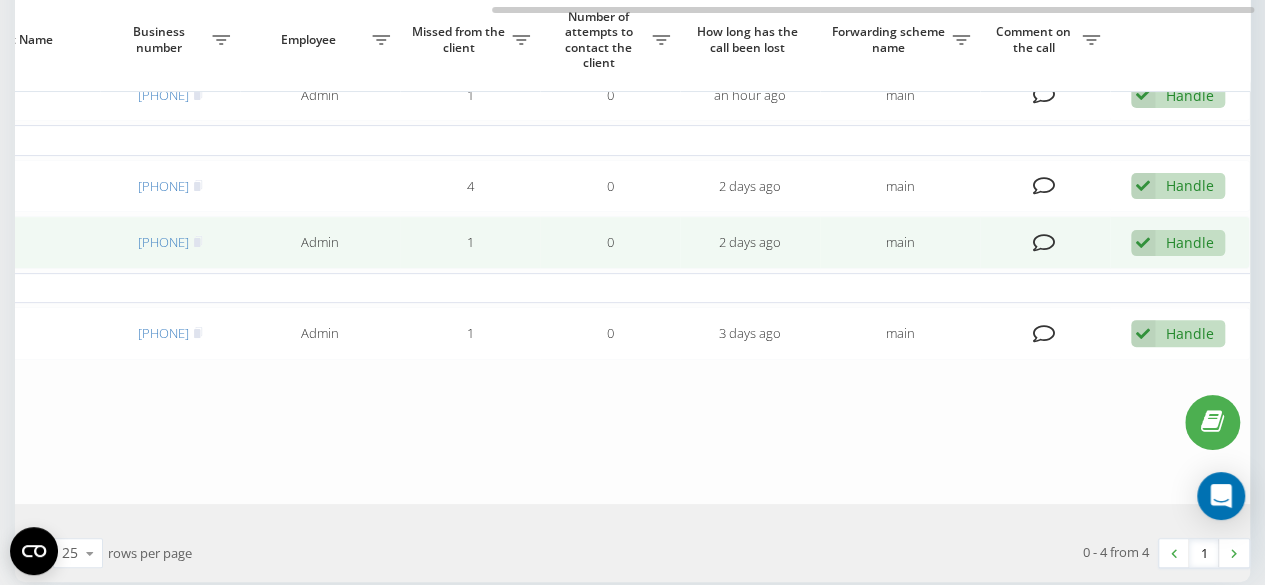 click on "Handle" at bounding box center (1190, 242) 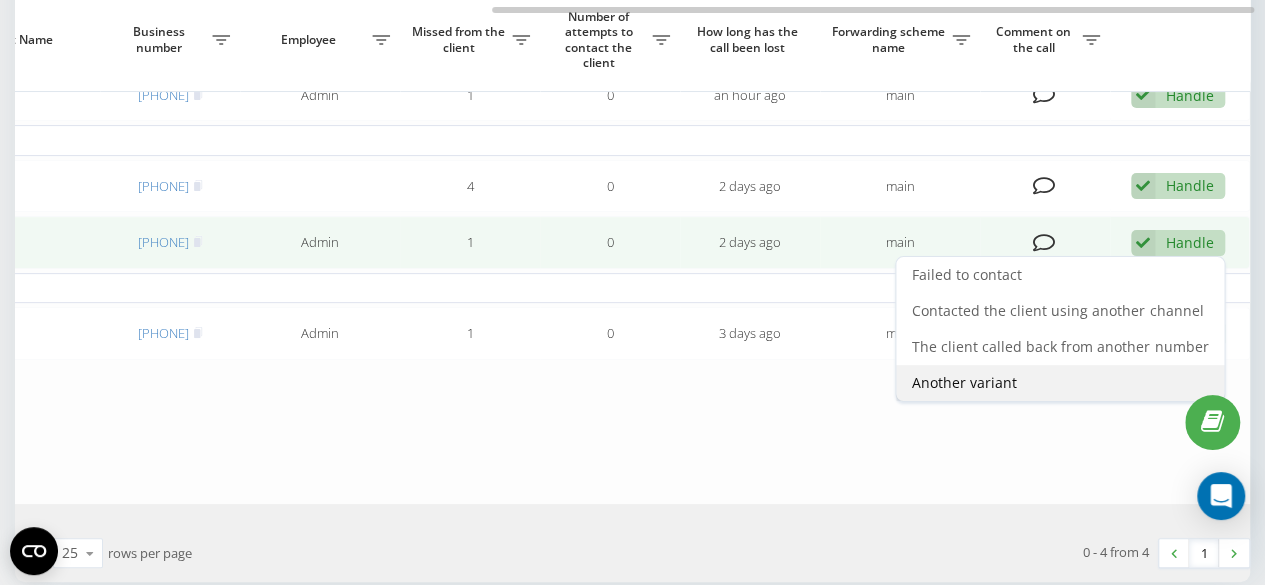 click on "Another variant" at bounding box center (964, 382) 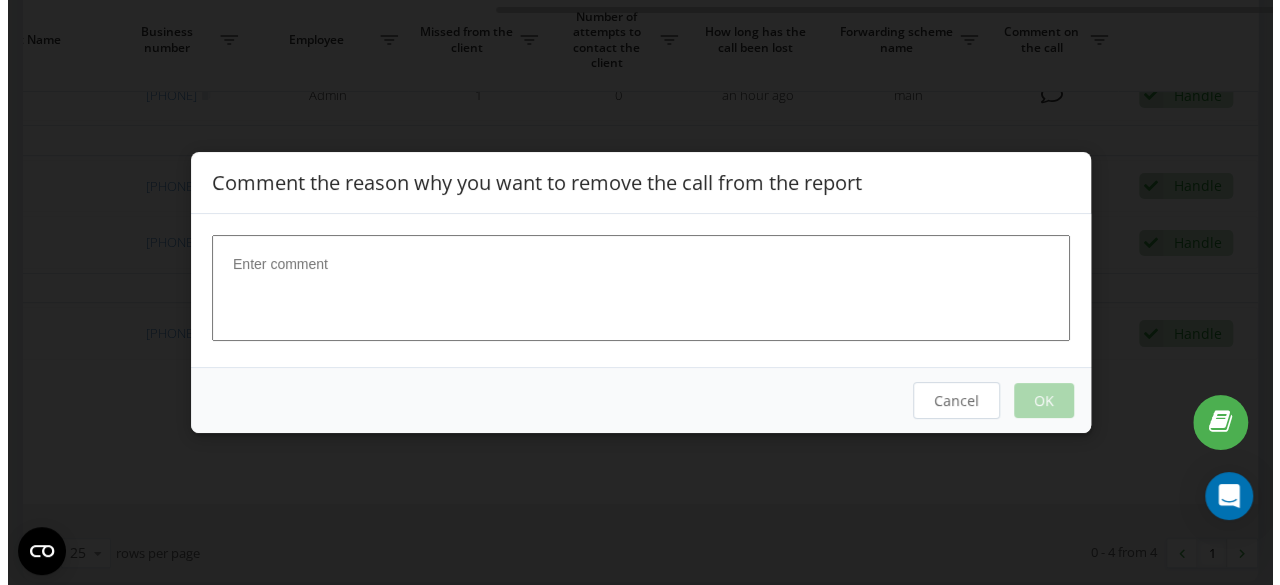 scroll, scrollTop: 0, scrollLeft: 750, axis: horizontal 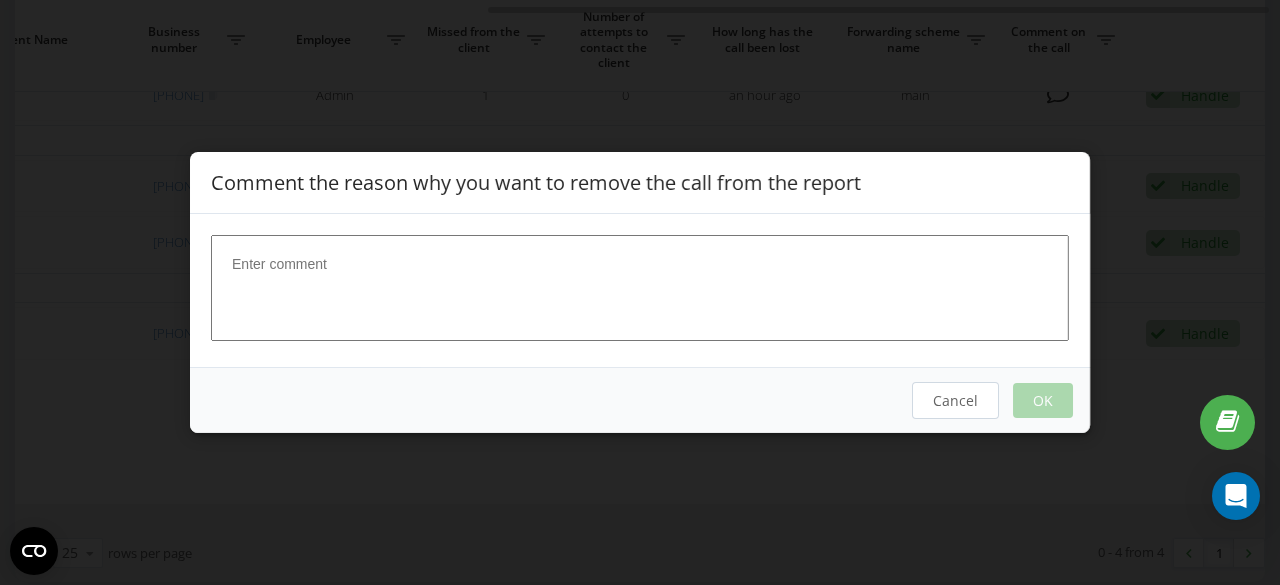 click at bounding box center (640, 288) 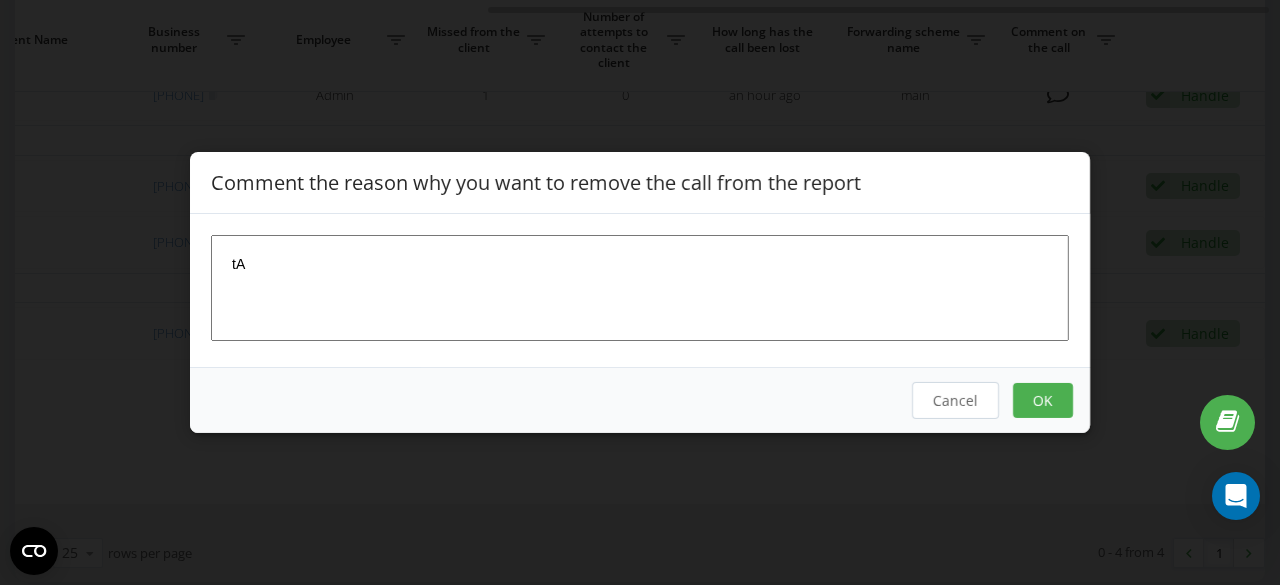 type on "t" 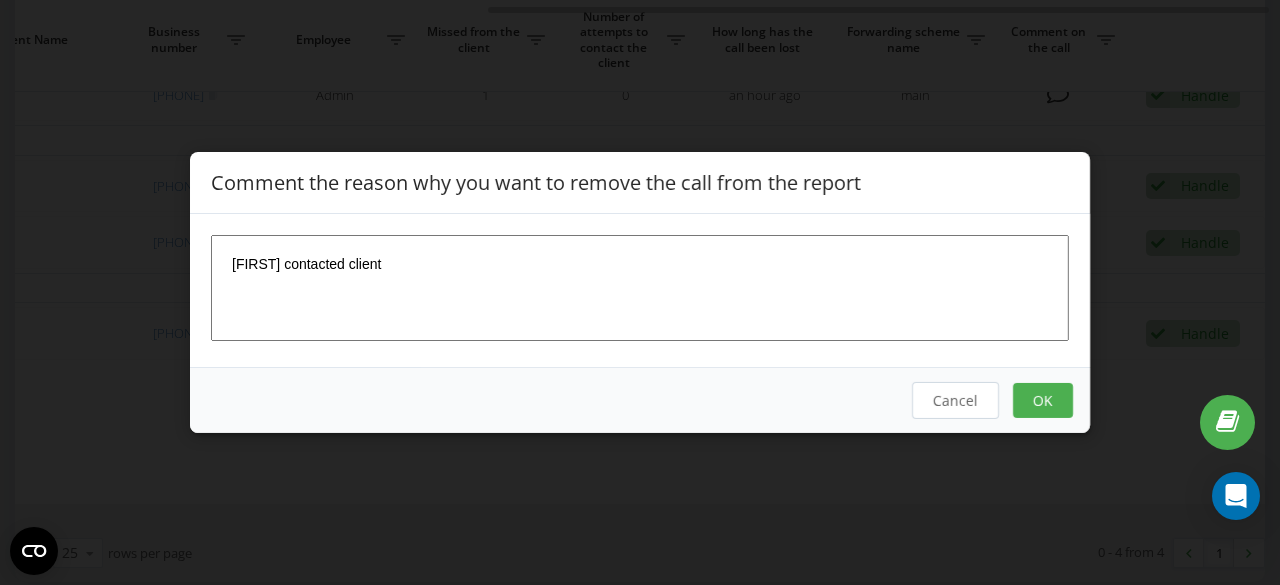 type on "[FIRST] contacted client" 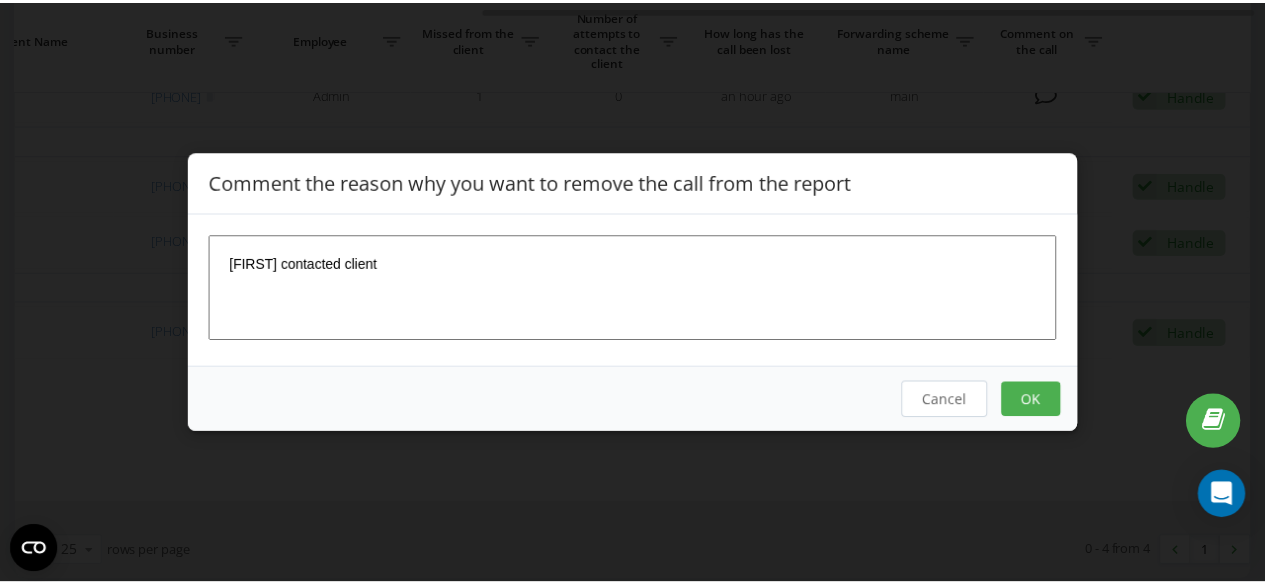 scroll, scrollTop: 0, scrollLeft: 0, axis: both 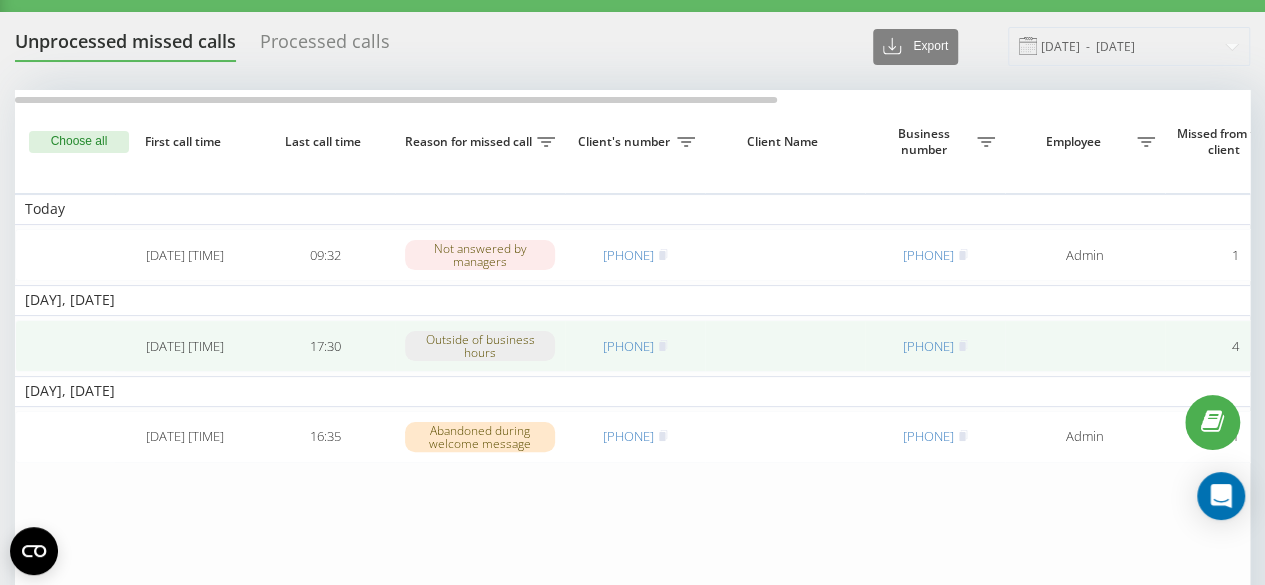 drag, startPoint x: 704, startPoint y: 347, endPoint x: 605, endPoint y: 361, distance: 99.985 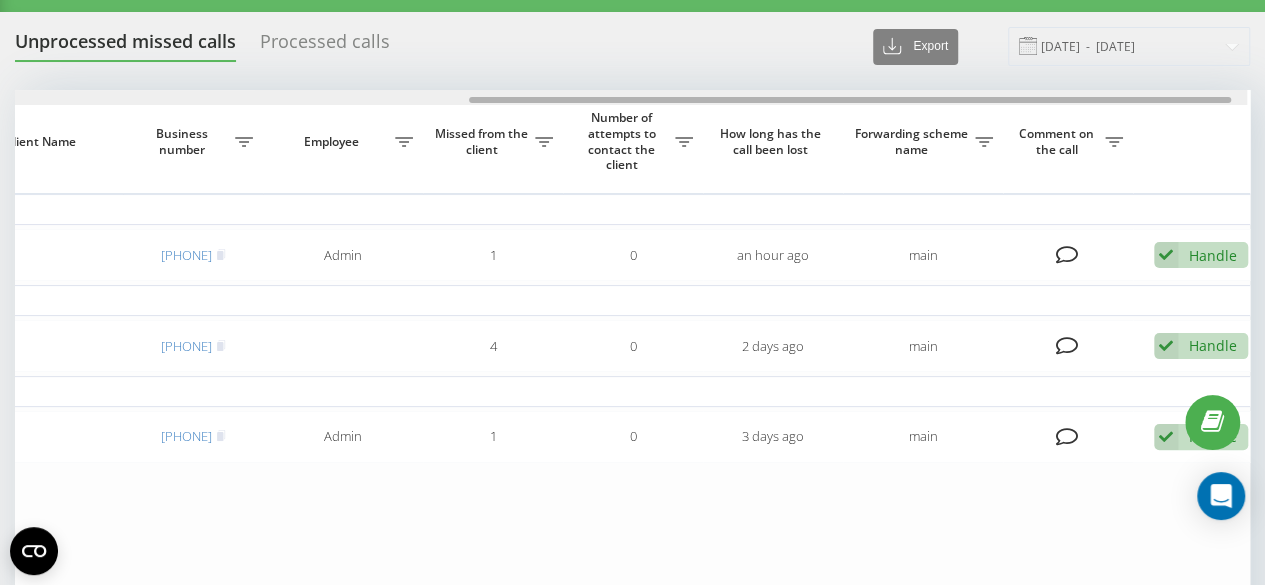 drag, startPoint x: 579, startPoint y: 97, endPoint x: 1047, endPoint y: 128, distance: 469.02557 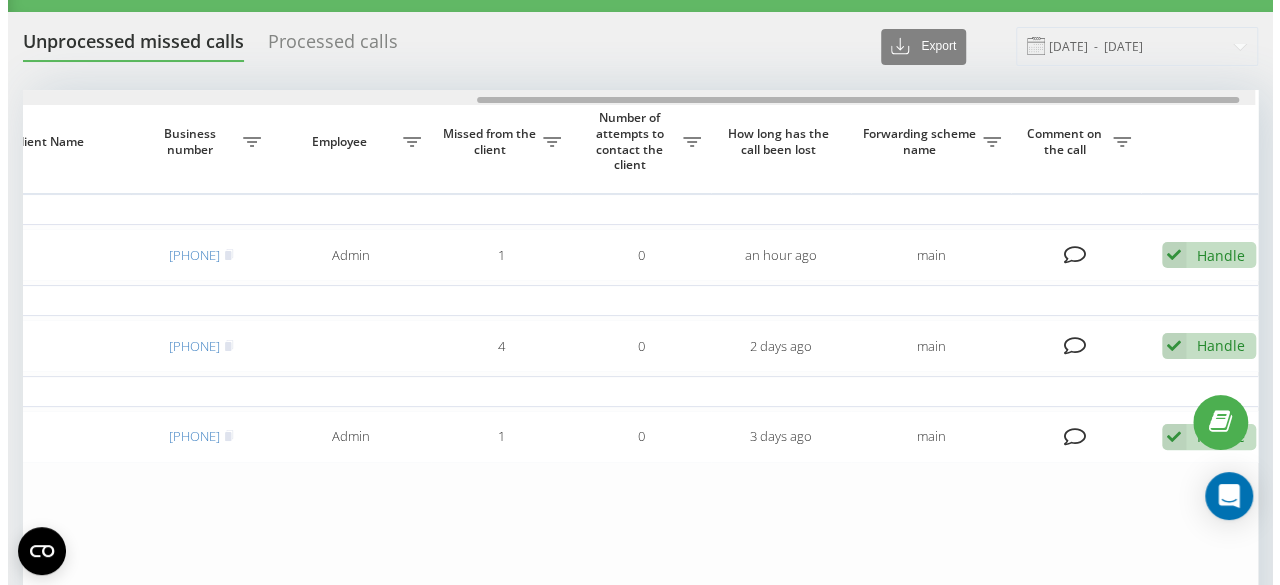 scroll, scrollTop: 0, scrollLeft: 755, axis: horizontal 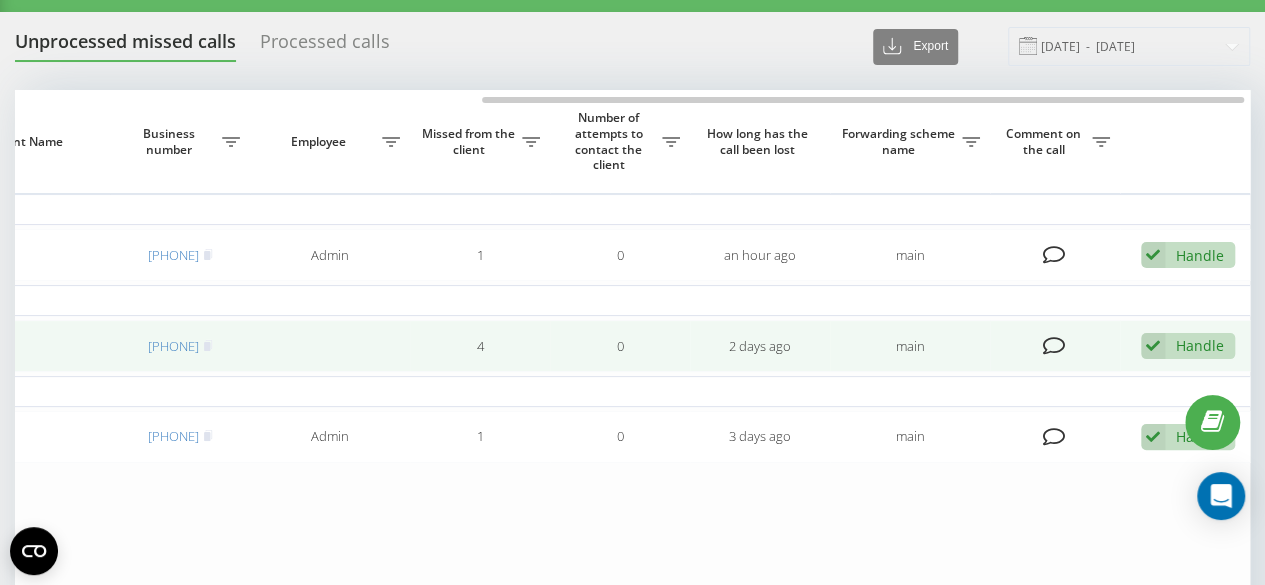 click on "Handle" at bounding box center (1200, 345) 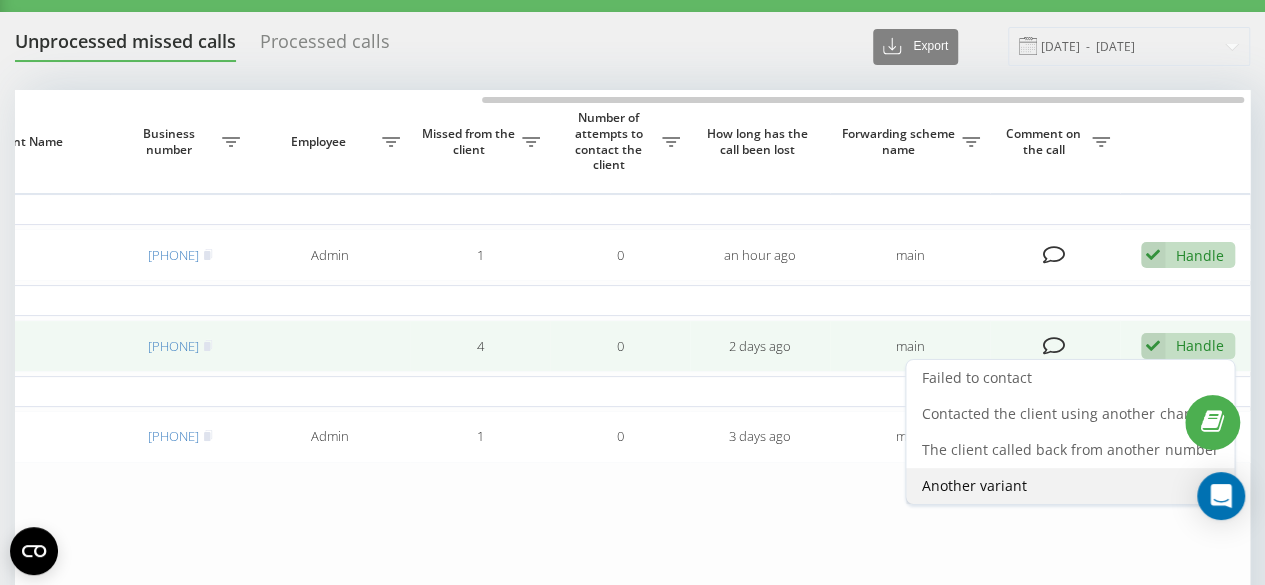 click on "Another variant" at bounding box center (974, 485) 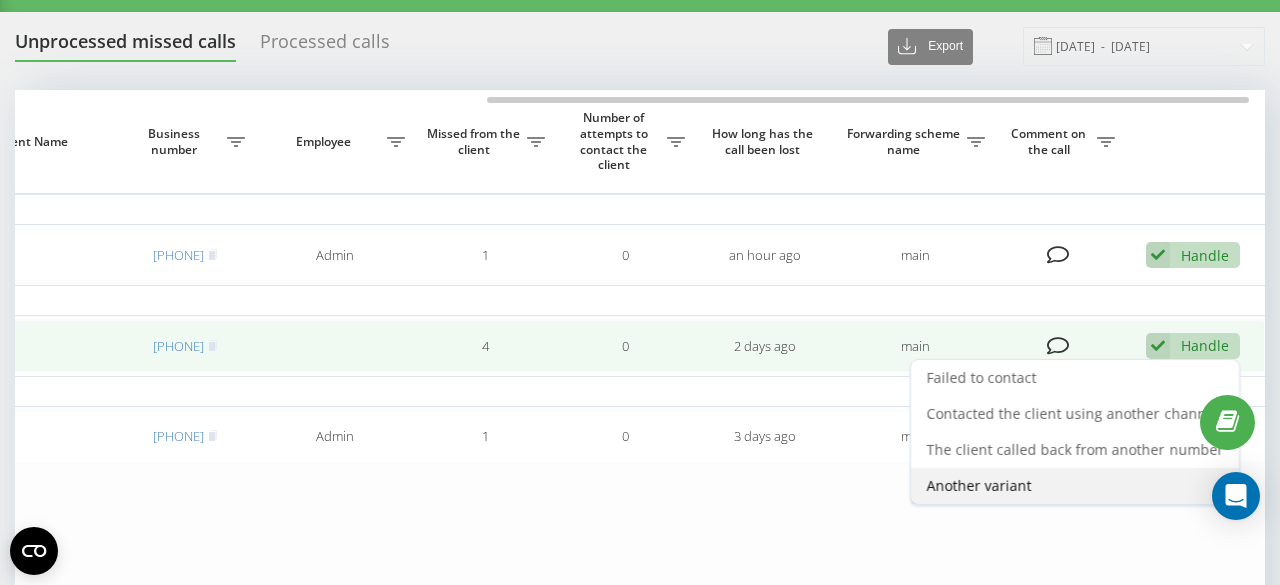 scroll, scrollTop: 0, scrollLeft: 750, axis: horizontal 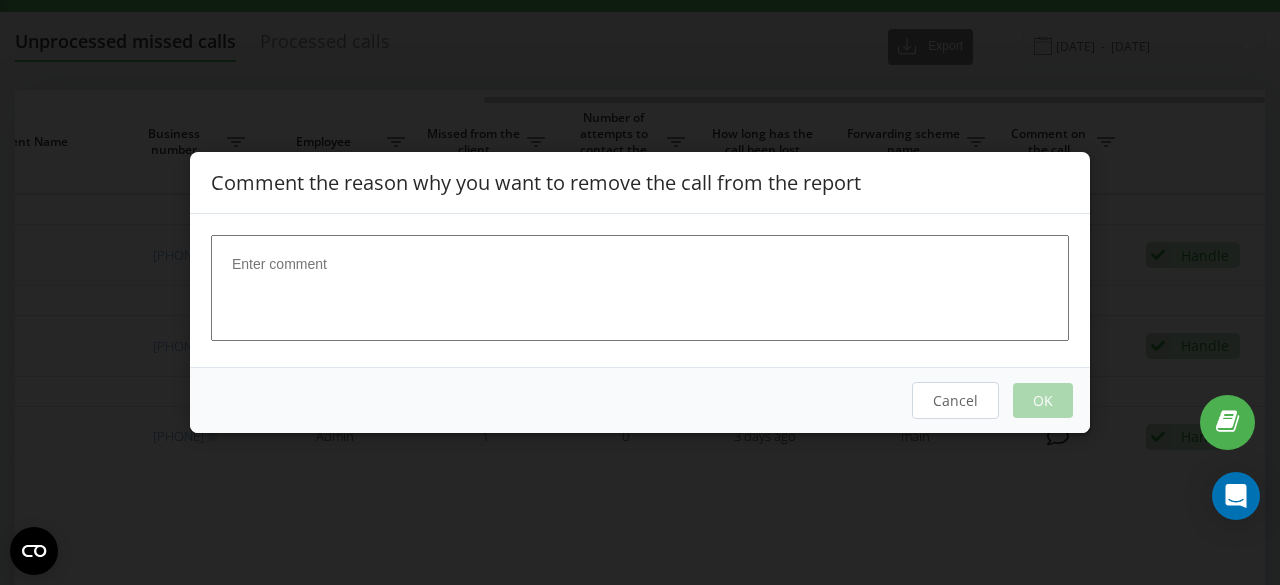 click at bounding box center [640, 288] 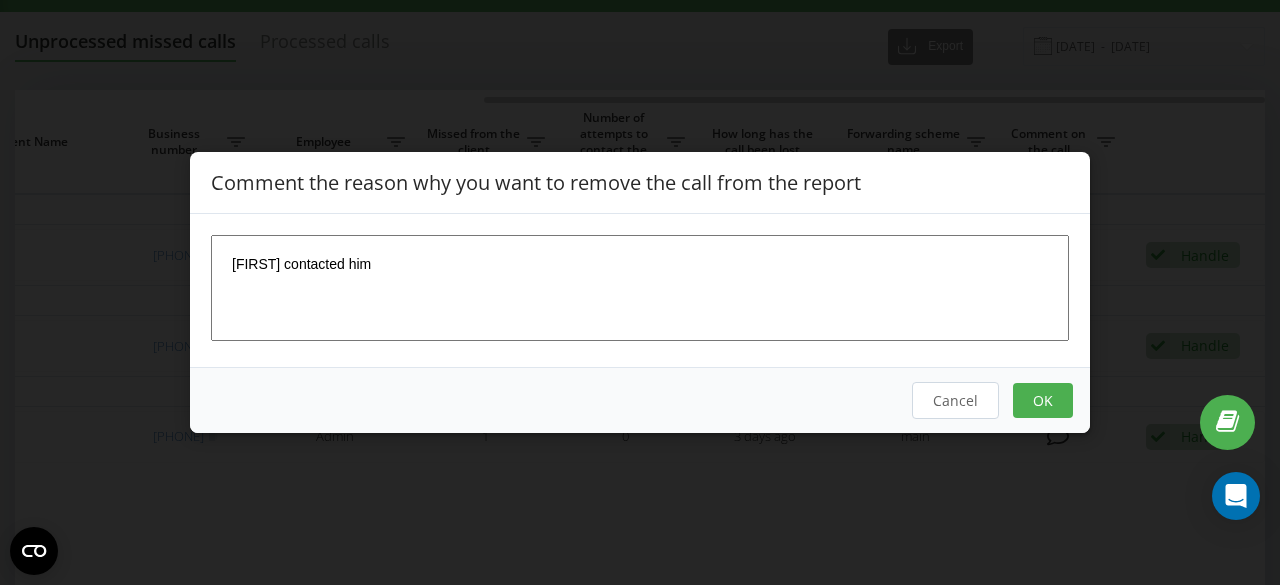 type on "[FIRST] contacted him" 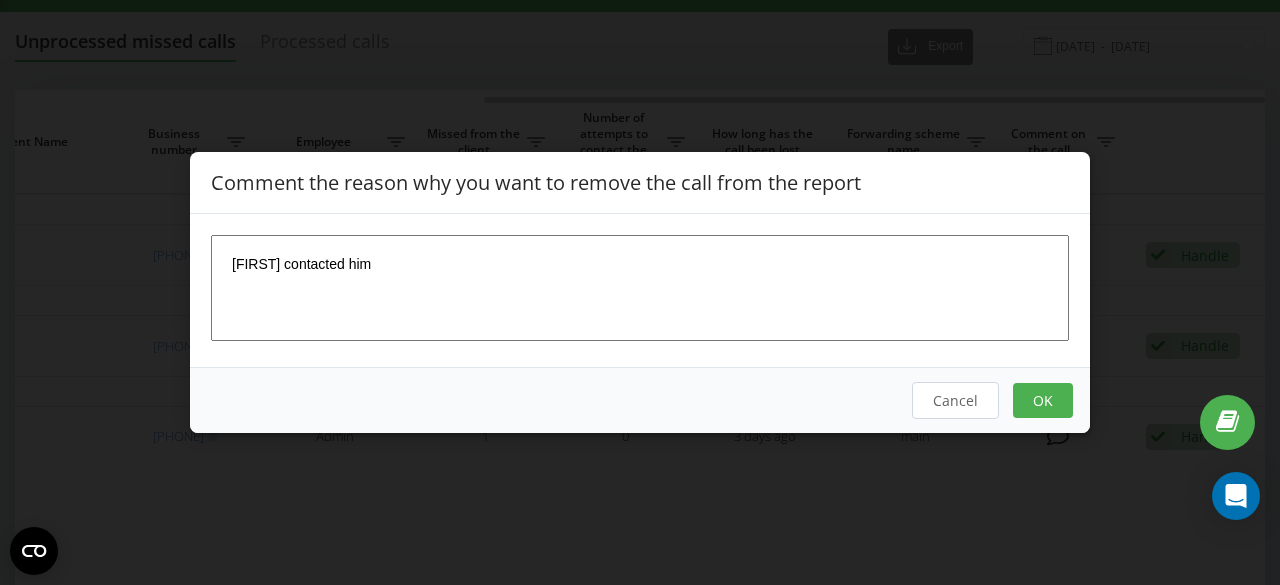 click on "OK" at bounding box center (1043, 400) 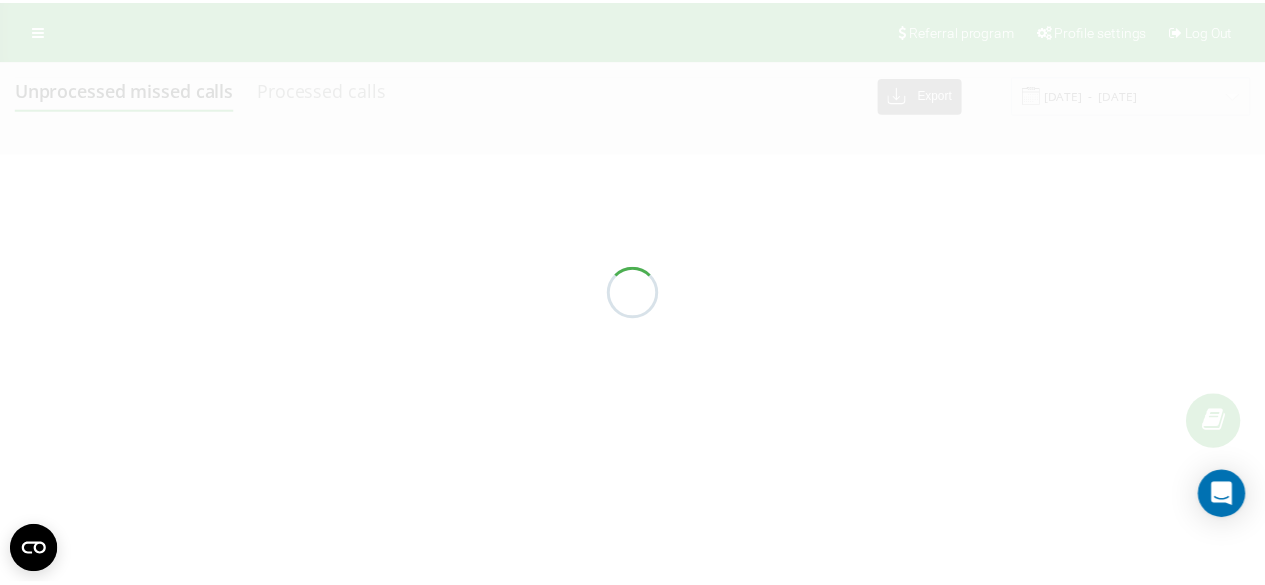 scroll, scrollTop: 0, scrollLeft: 0, axis: both 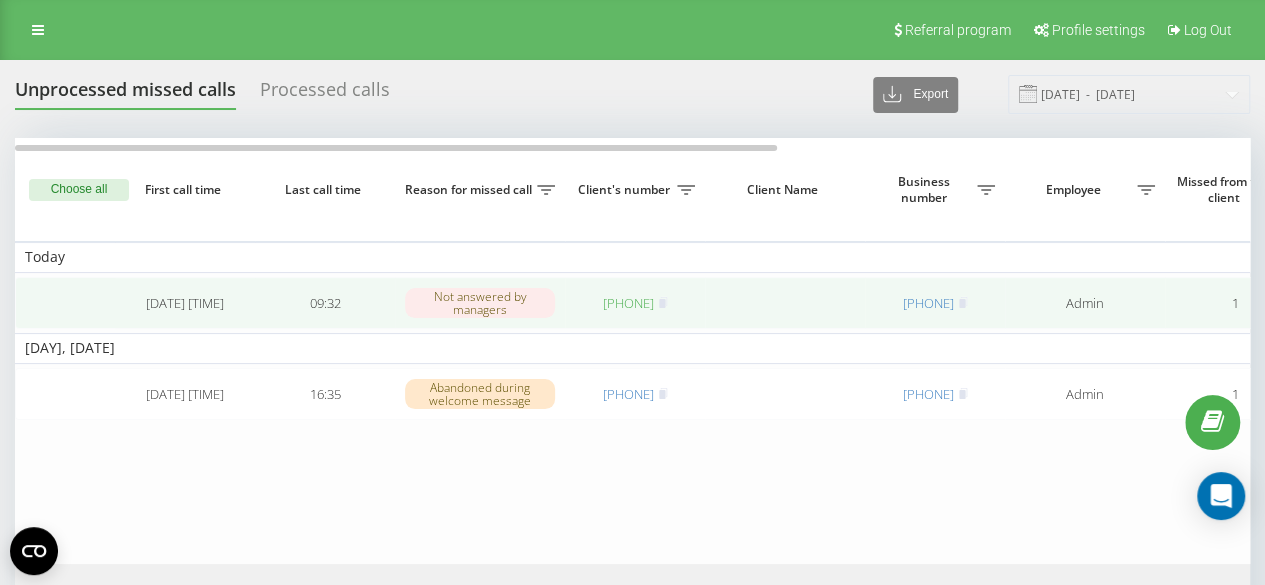 drag, startPoint x: 668, startPoint y: 313, endPoint x: 607, endPoint y: 297, distance: 63.06346 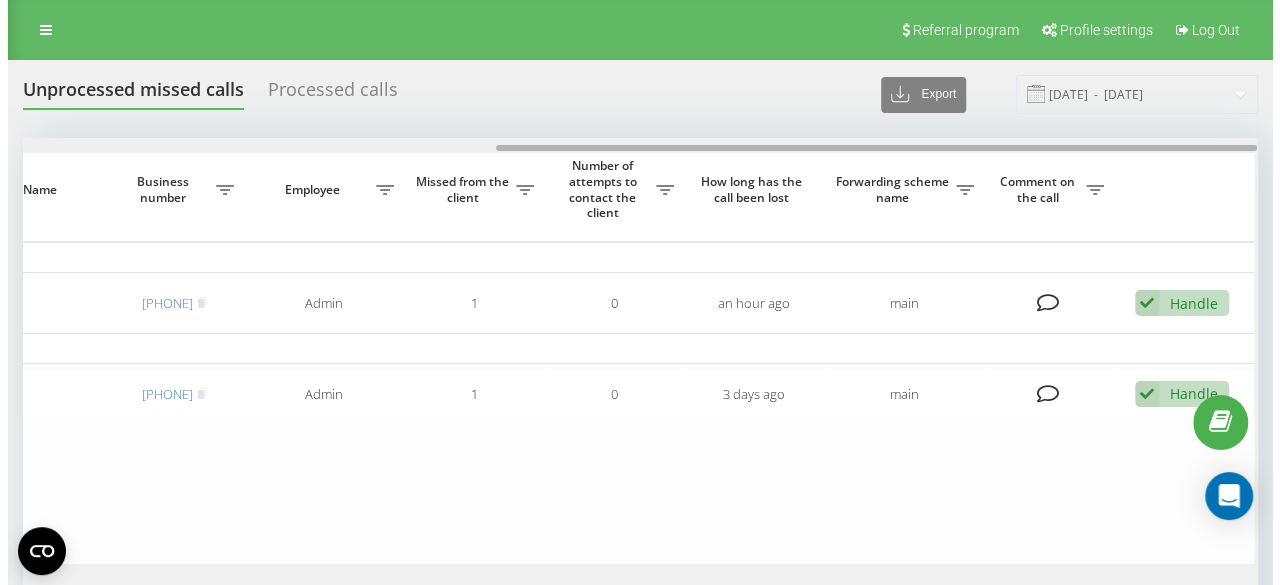 scroll, scrollTop: 0, scrollLeft: 776, axis: horizontal 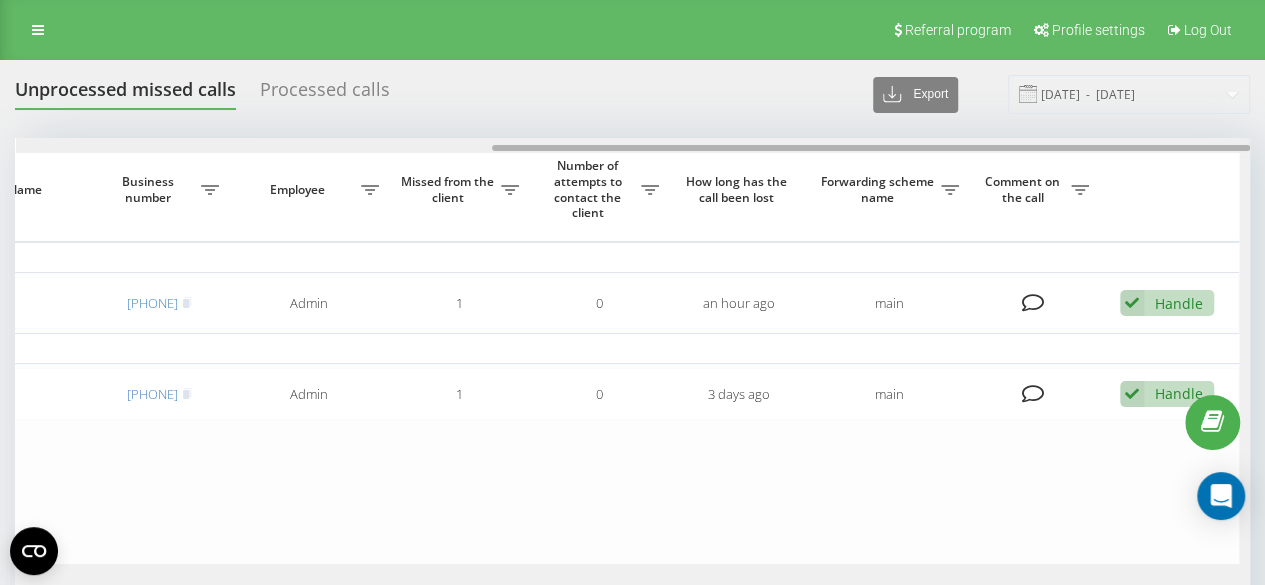 drag, startPoint x: 480, startPoint y: 145, endPoint x: 1072, endPoint y: 193, distance: 593.94275 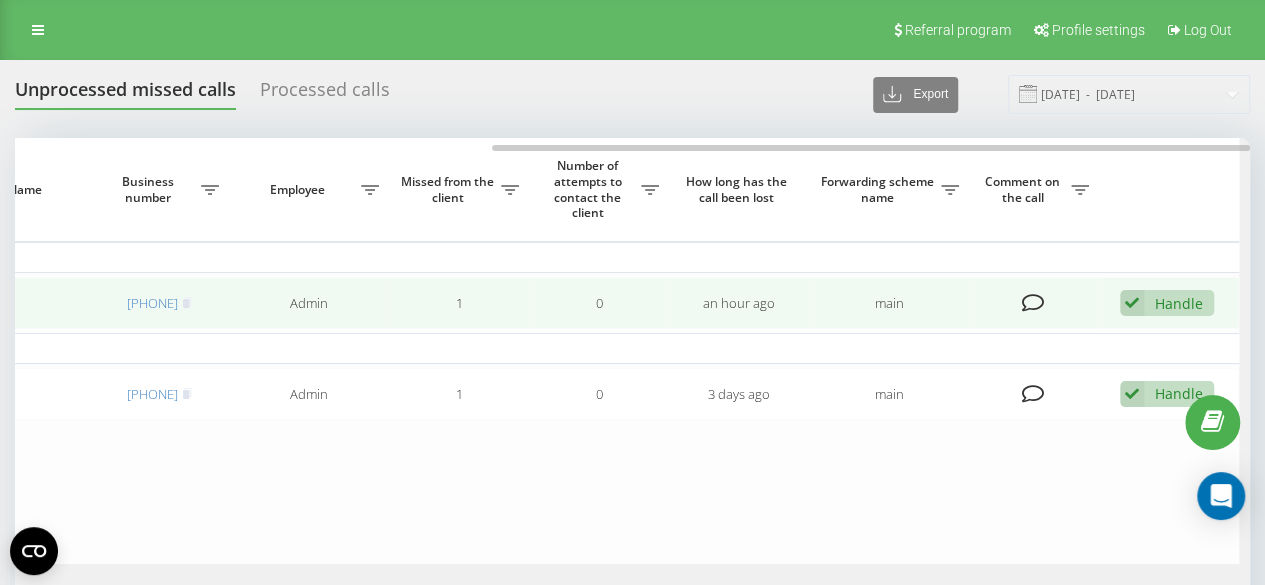click on "Handle" at bounding box center [1179, 303] 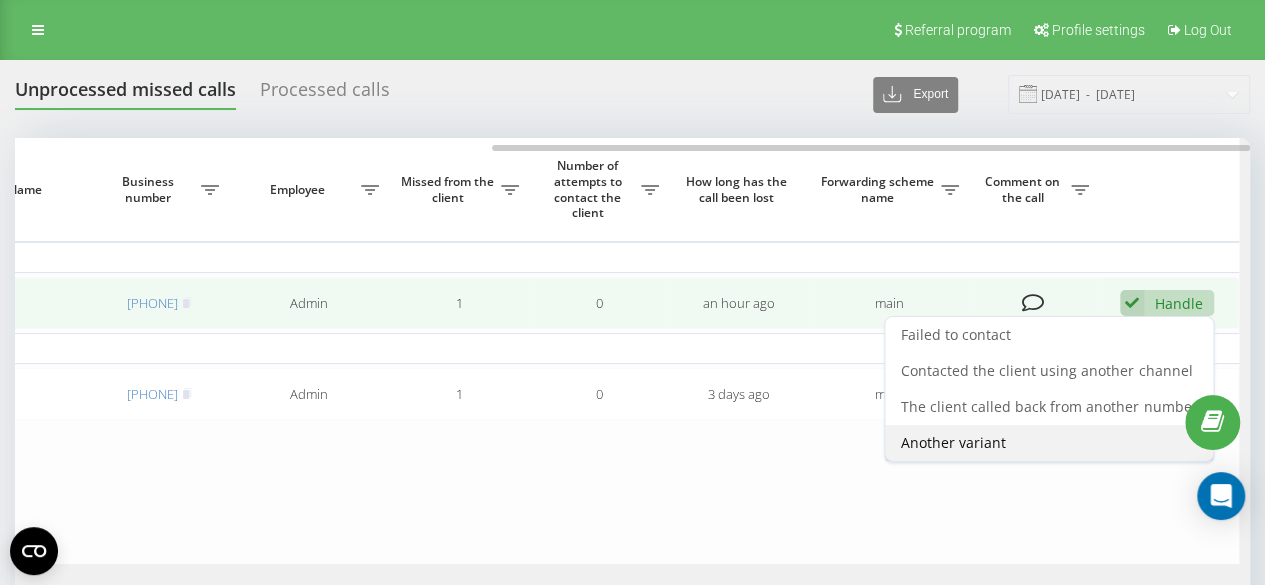 click on "Another variant" at bounding box center [953, 442] 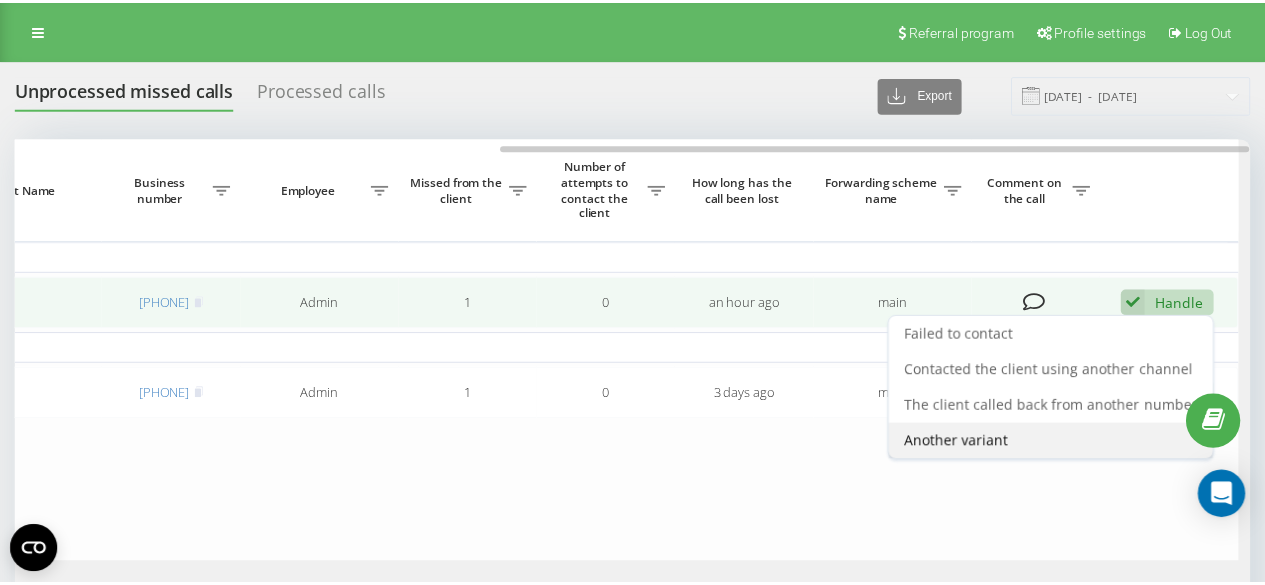 scroll, scrollTop: 0, scrollLeft: 762, axis: horizontal 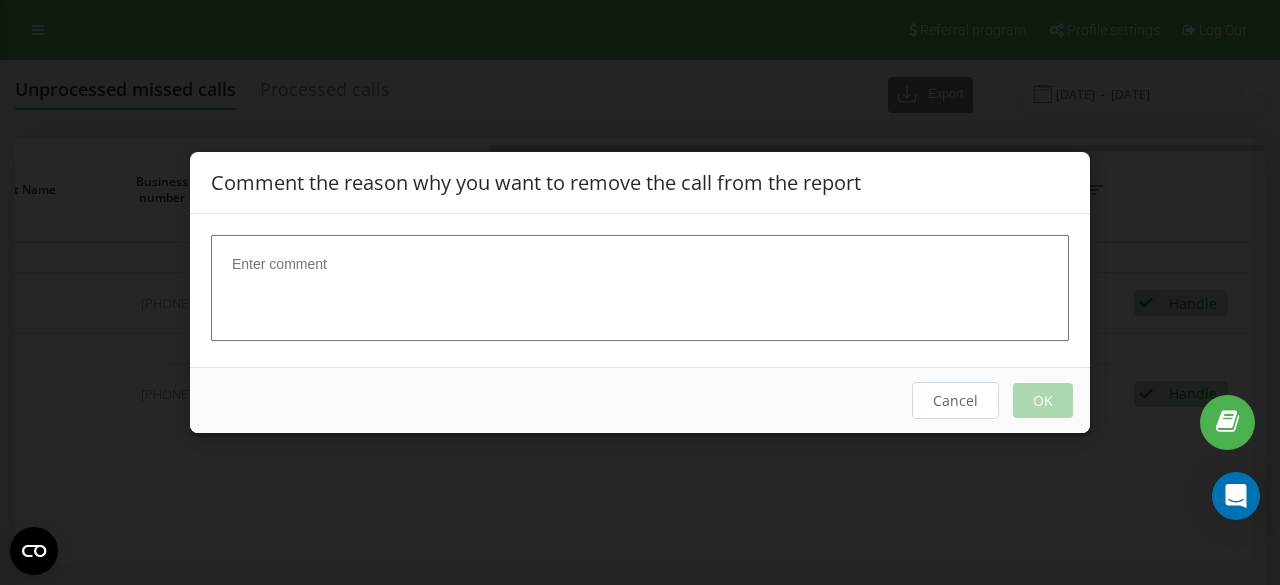 click at bounding box center [640, 288] 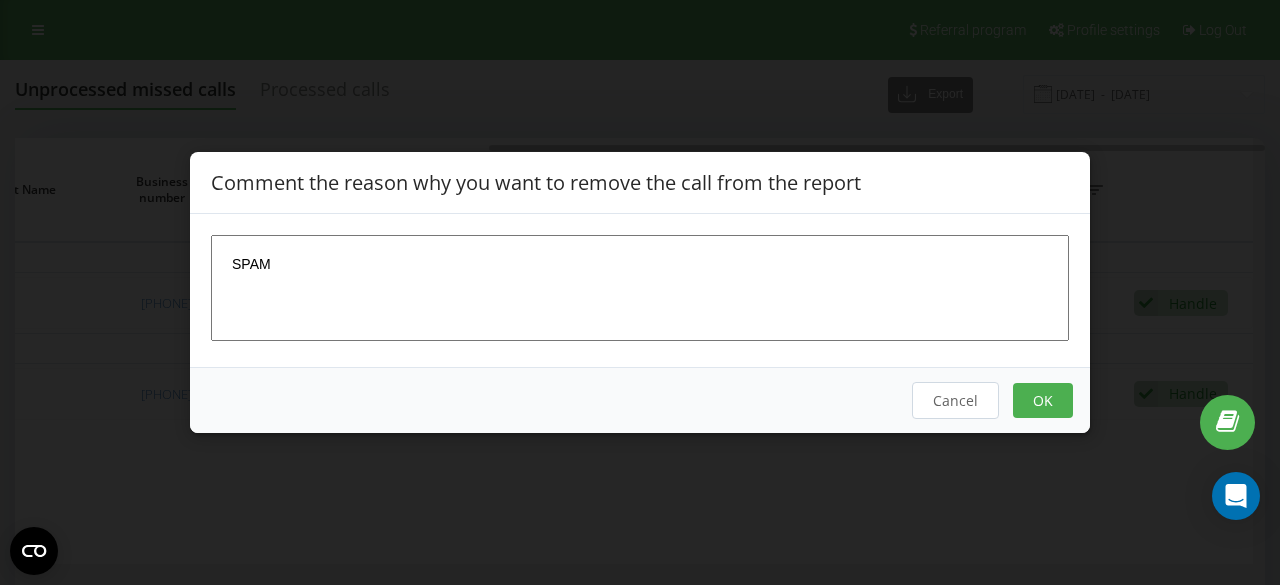type on "SPAM" 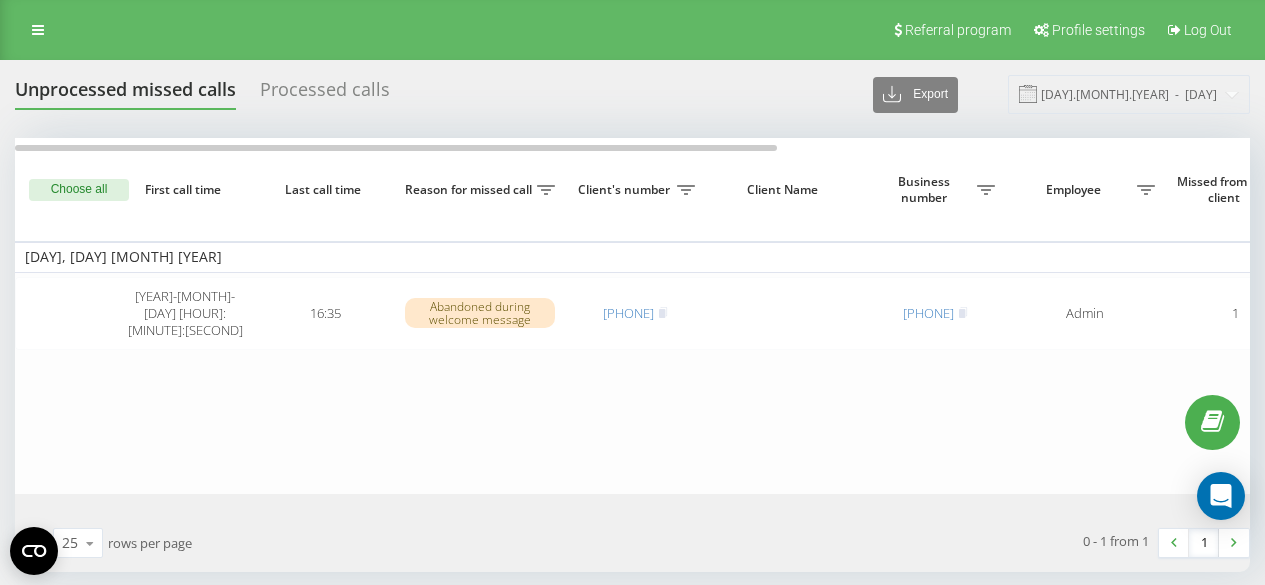 scroll, scrollTop: 0, scrollLeft: 0, axis: both 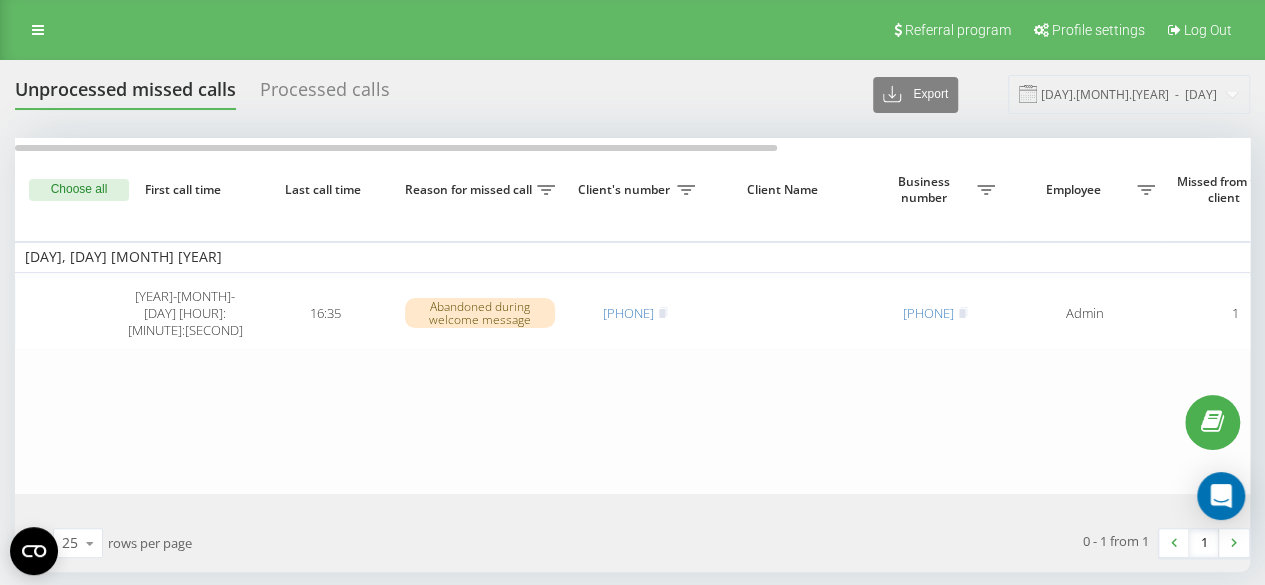 drag, startPoint x: 688, startPoint y: 320, endPoint x: 592, endPoint y: 347, distance: 99.724625 